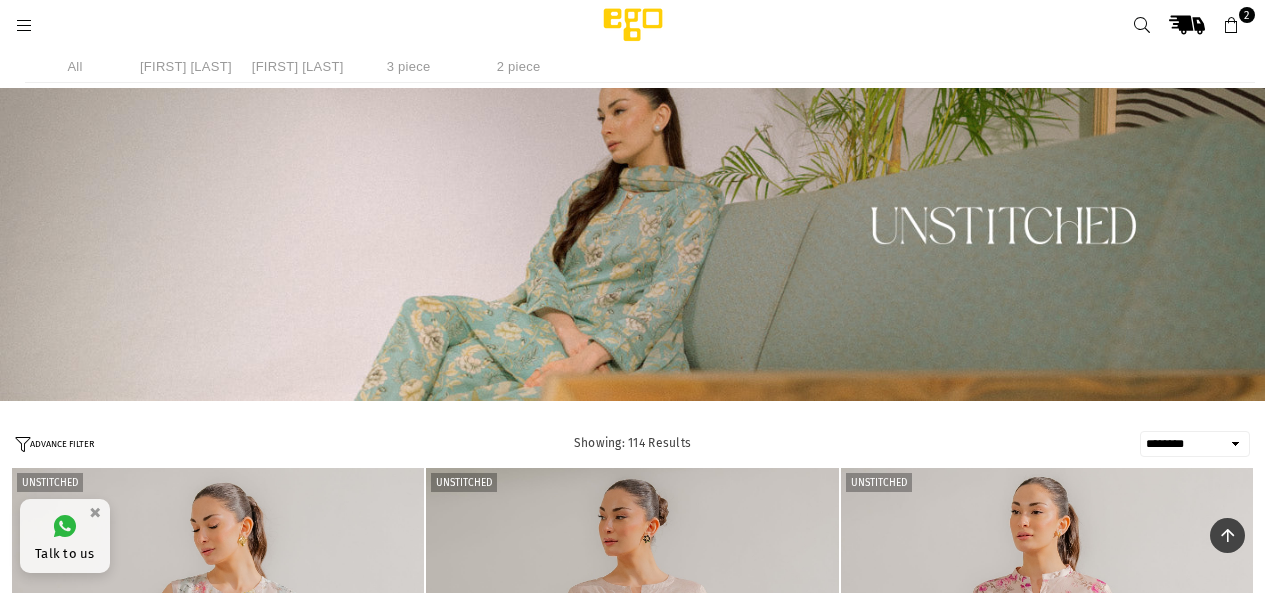 select on "******" 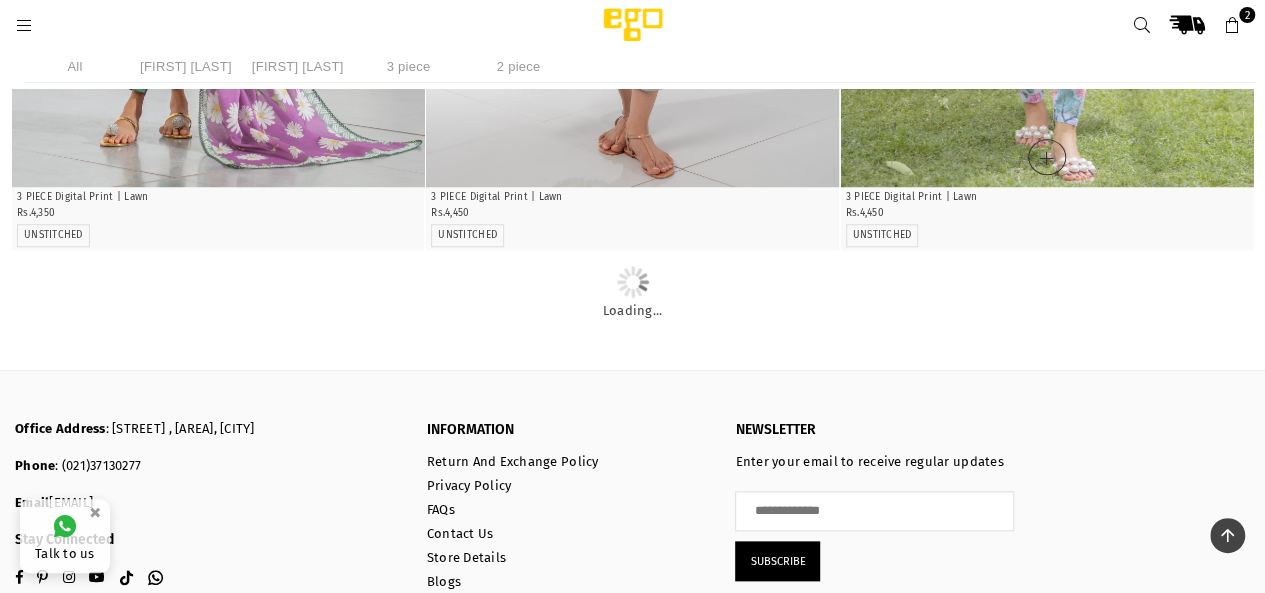 scroll, scrollTop: 8430, scrollLeft: 0, axis: vertical 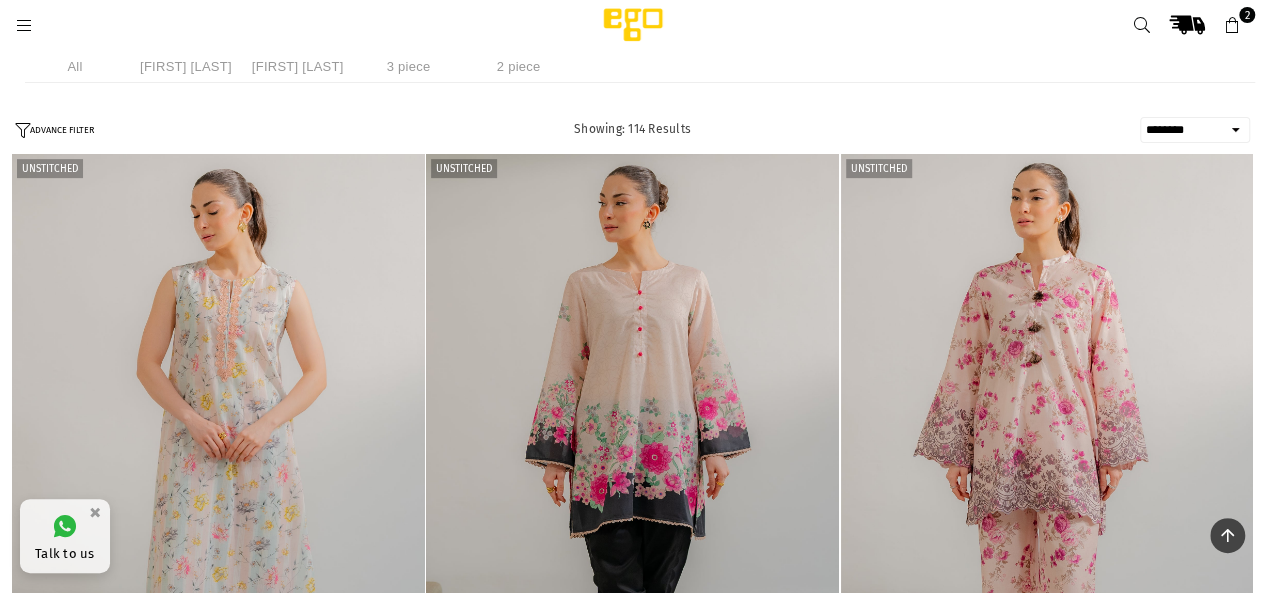 click on "Sidra niazi" at bounding box center [298, 66] 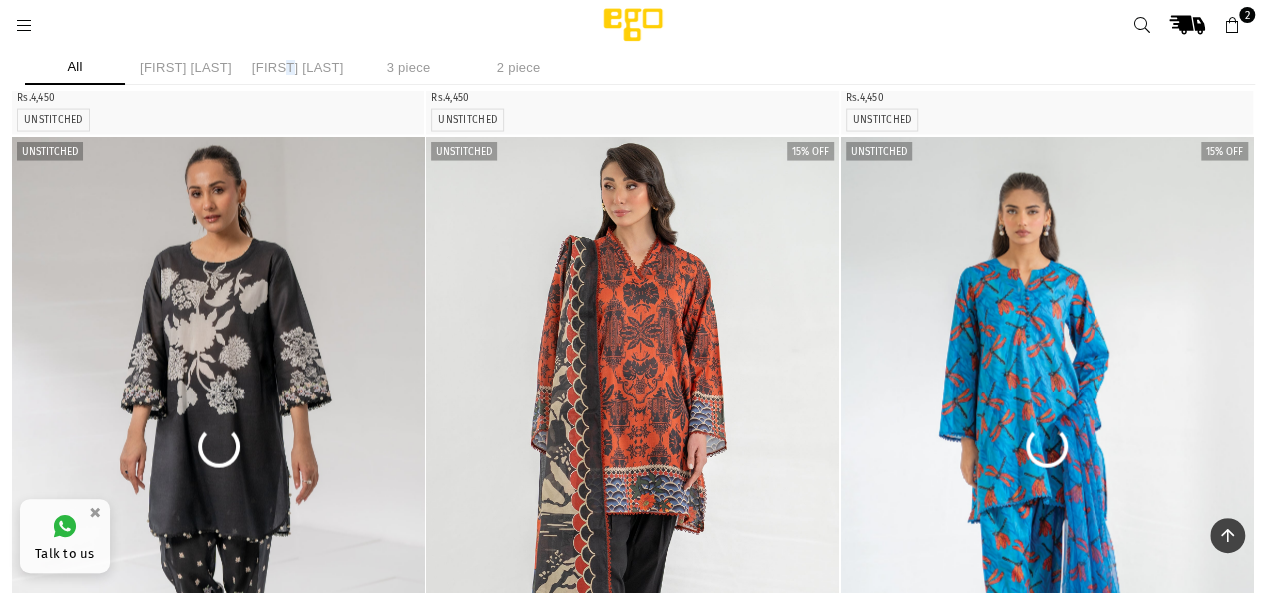 scroll, scrollTop: 0, scrollLeft: 0, axis: both 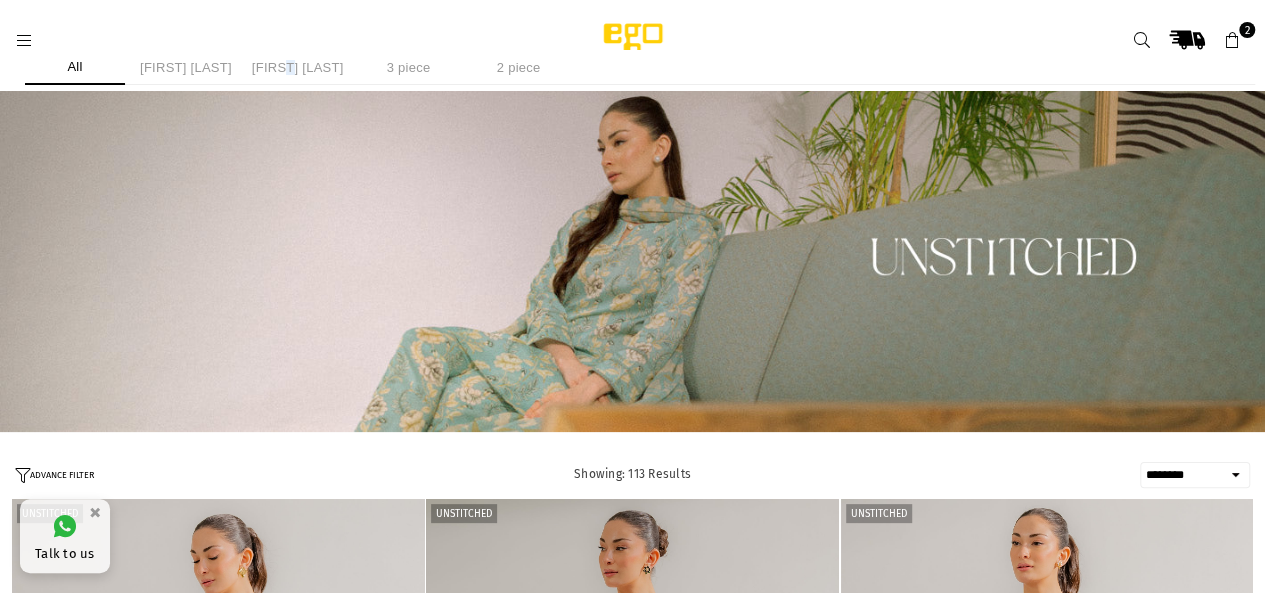 click at bounding box center [24, 41] 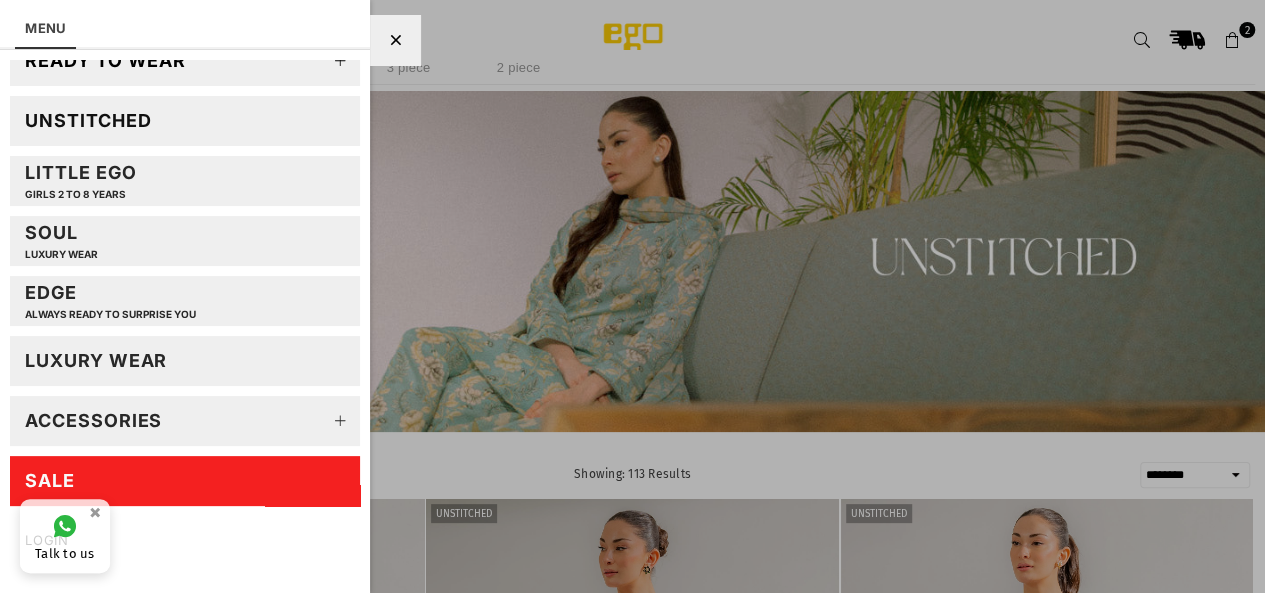 scroll, scrollTop: 122, scrollLeft: 0, axis: vertical 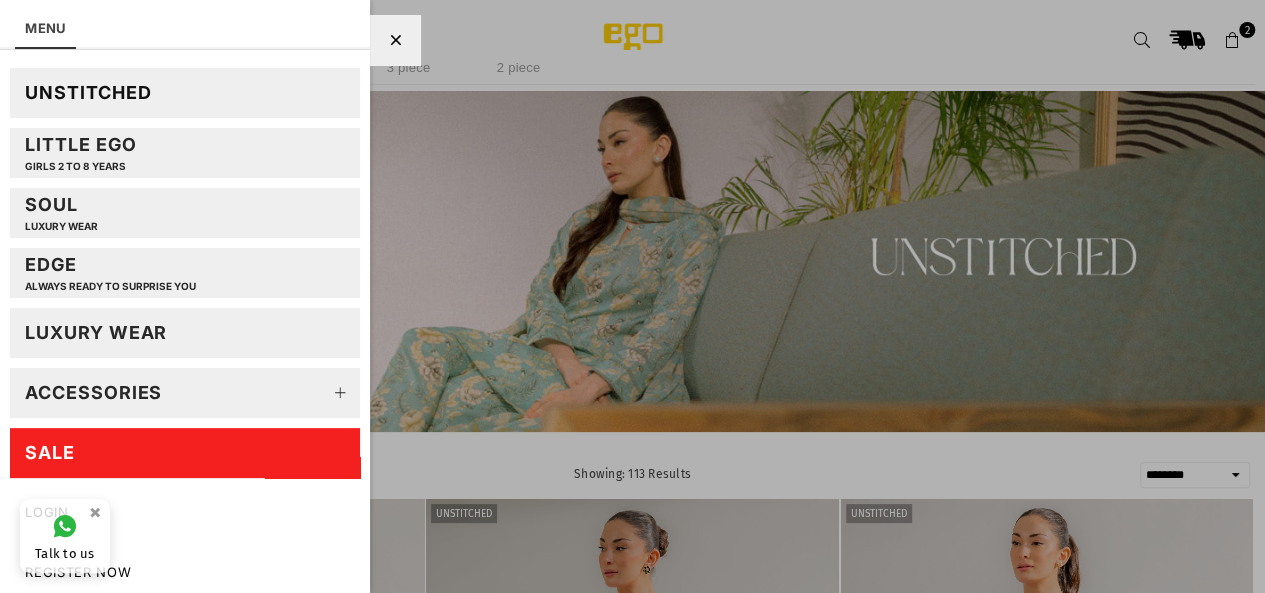 click on "SALE" at bounding box center (185, 453) 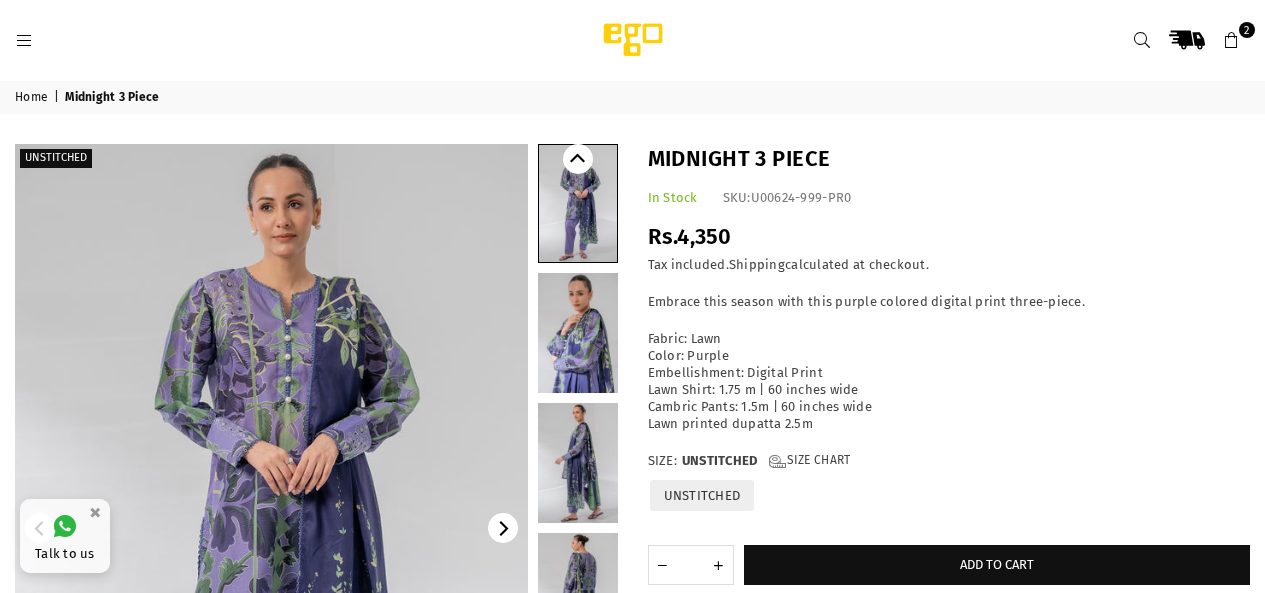 scroll, scrollTop: 0, scrollLeft: 0, axis: both 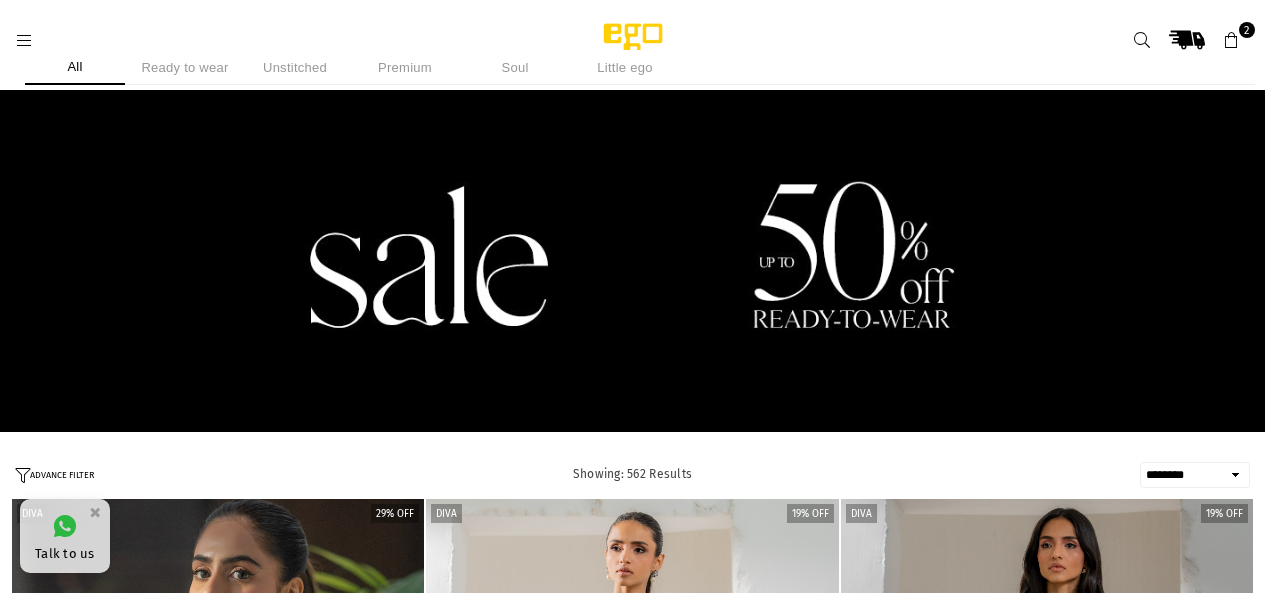 select on "******" 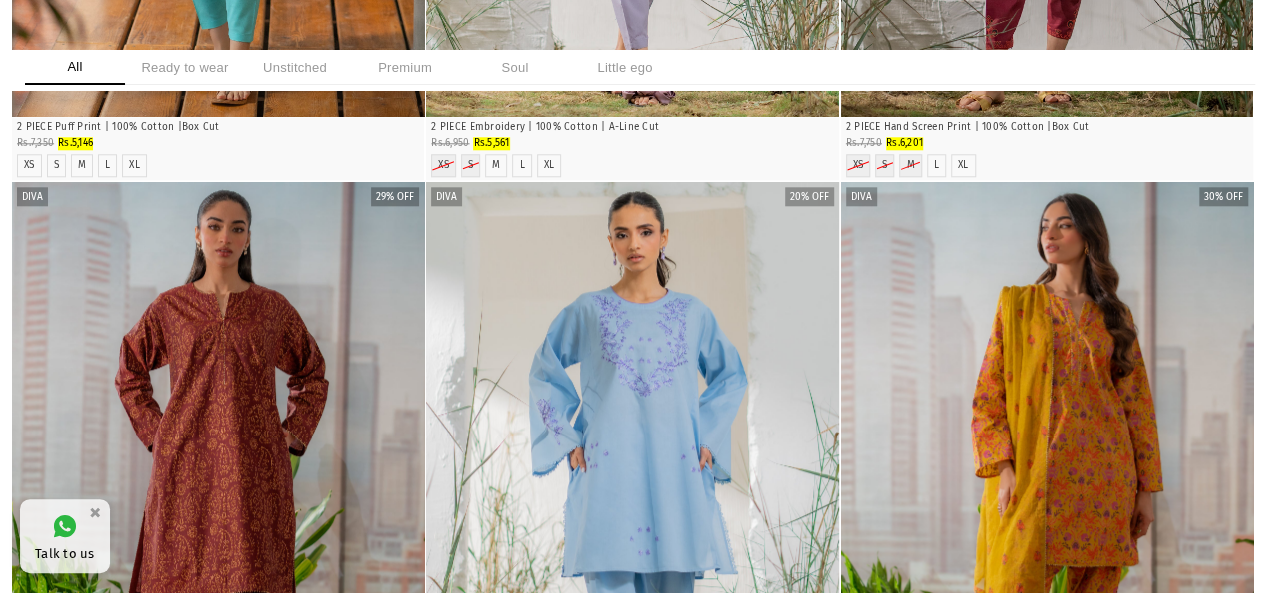scroll, scrollTop: 0, scrollLeft: 0, axis: both 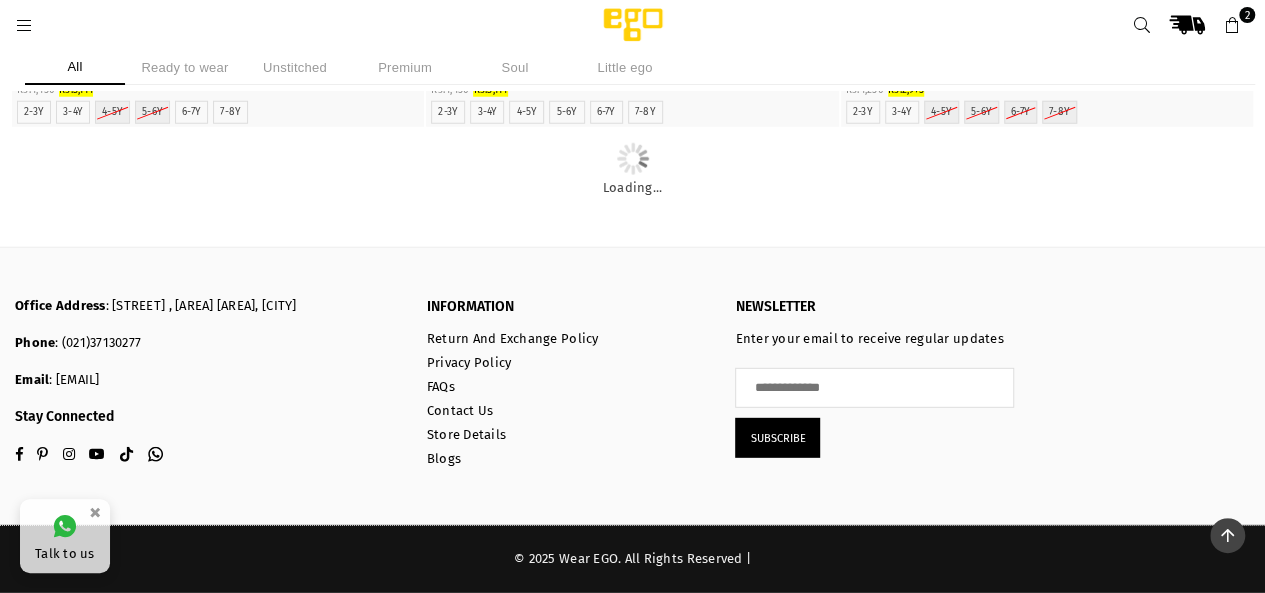 click on "All Ready to wear Unstitched Premium Soul Little ego" at bounding box center (632, 70) 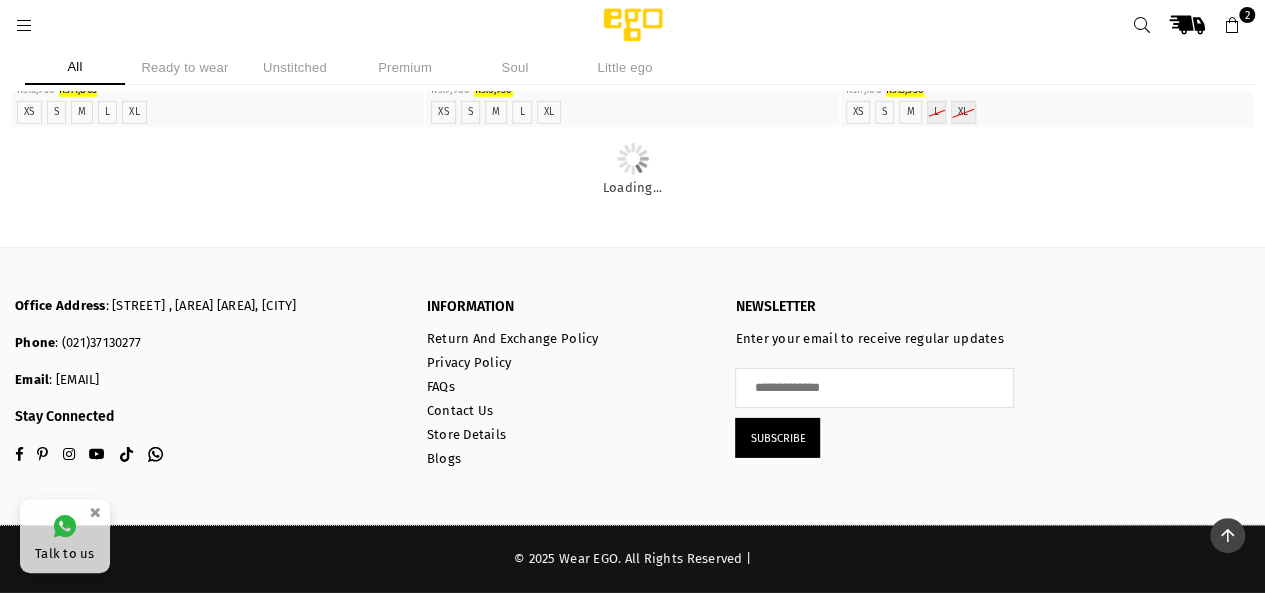 scroll, scrollTop: 38599, scrollLeft: 0, axis: vertical 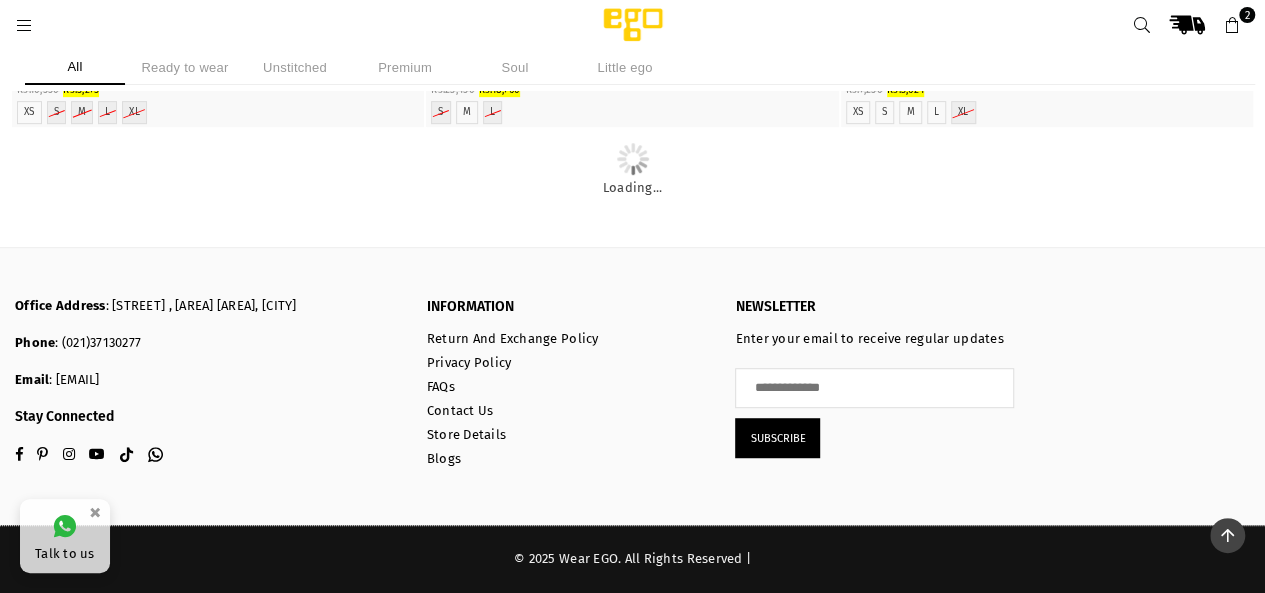 click on "Ego
.st0 { fill: #000000; }
2" at bounding box center (632, 25) 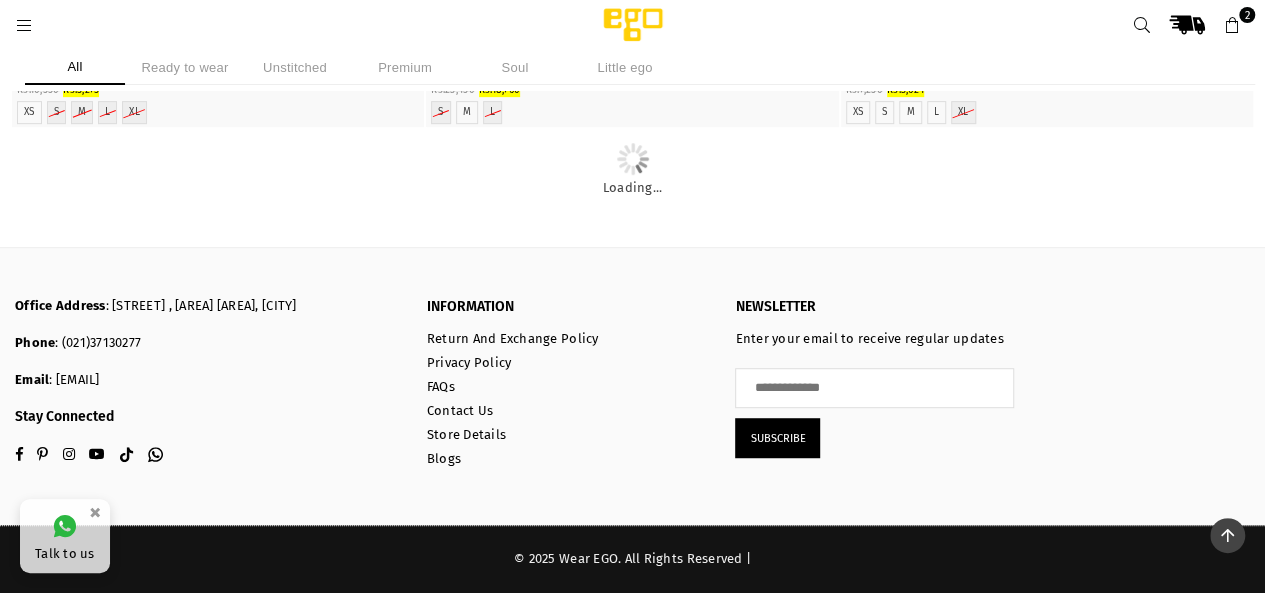 scroll, scrollTop: 51968, scrollLeft: 0, axis: vertical 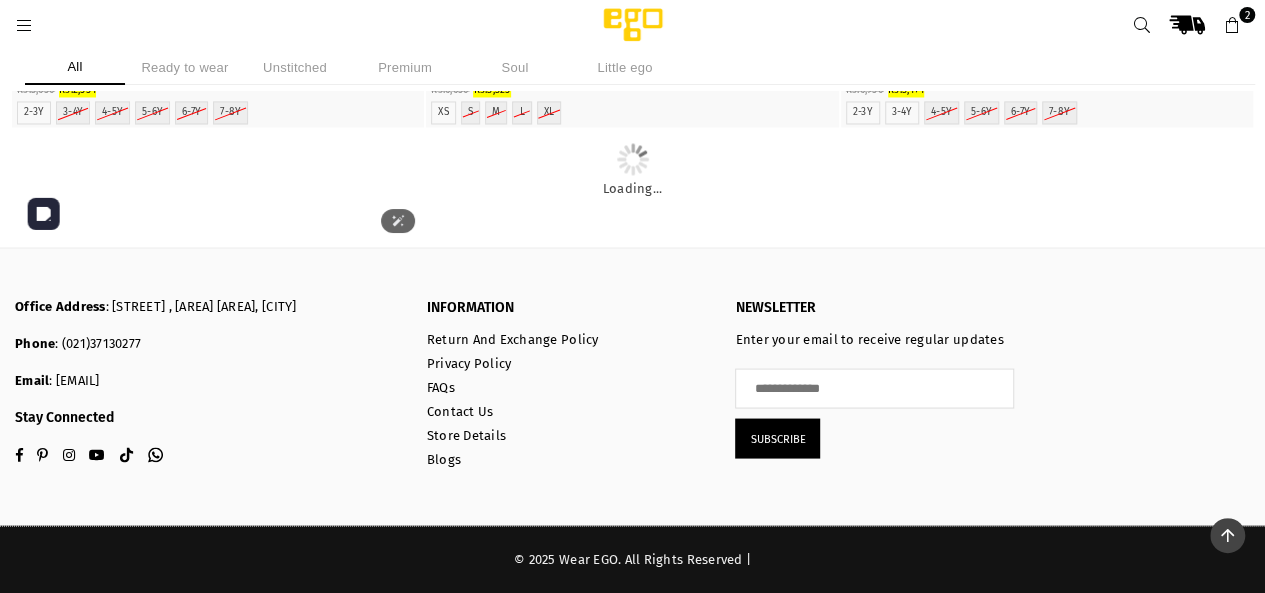 click on "Unstitched" at bounding box center (295, 67) 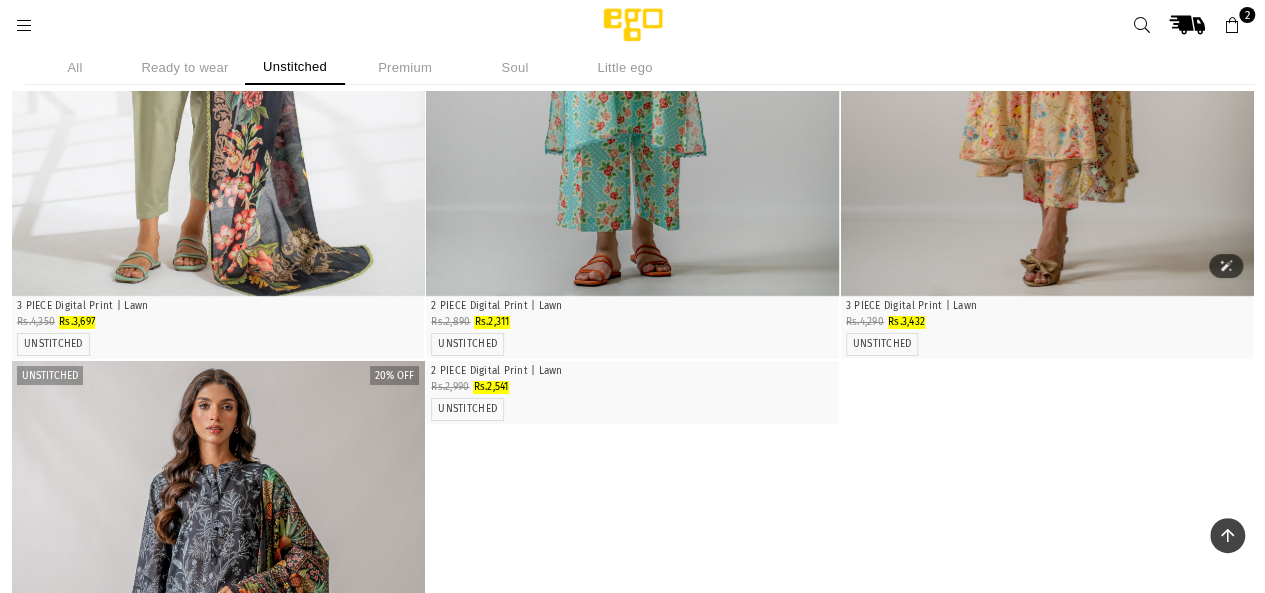scroll, scrollTop: 4050, scrollLeft: 0, axis: vertical 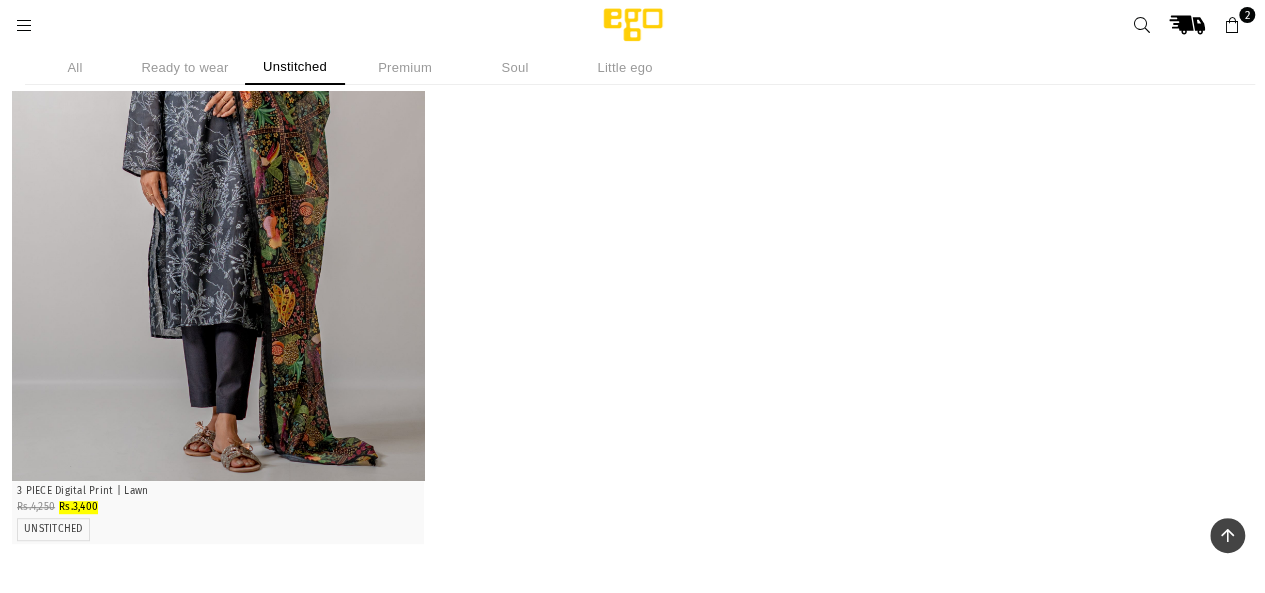 click on "All Ready to wear Unstitched Premium Soul Little ego" at bounding box center (632, 67) 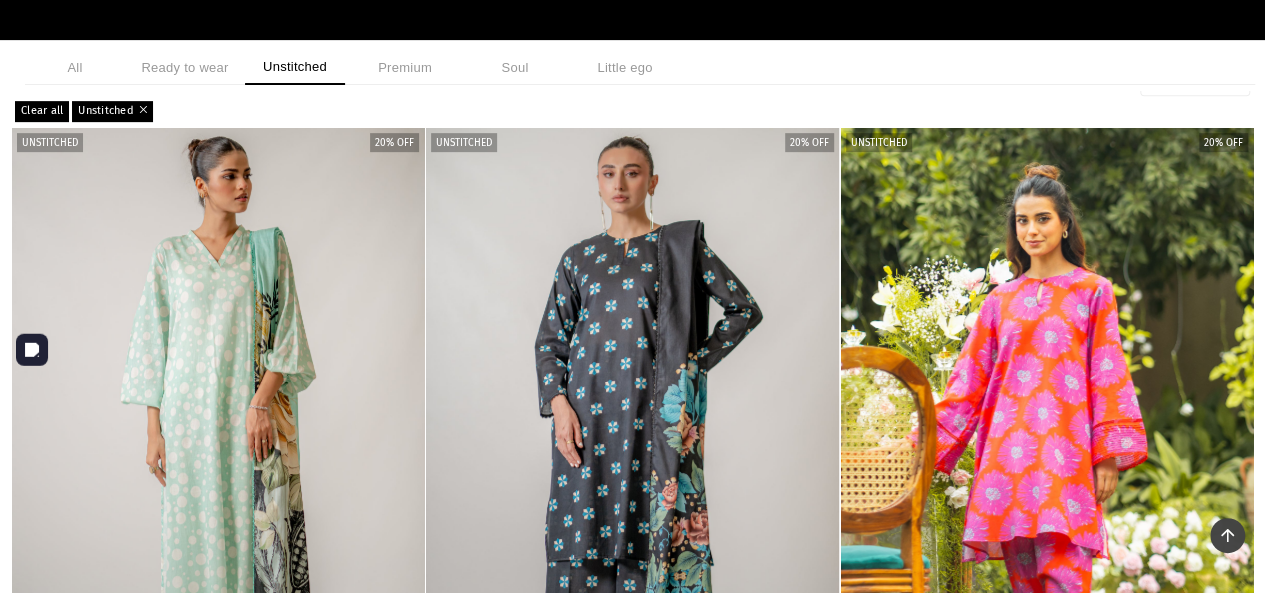 scroll, scrollTop: 0, scrollLeft: 0, axis: both 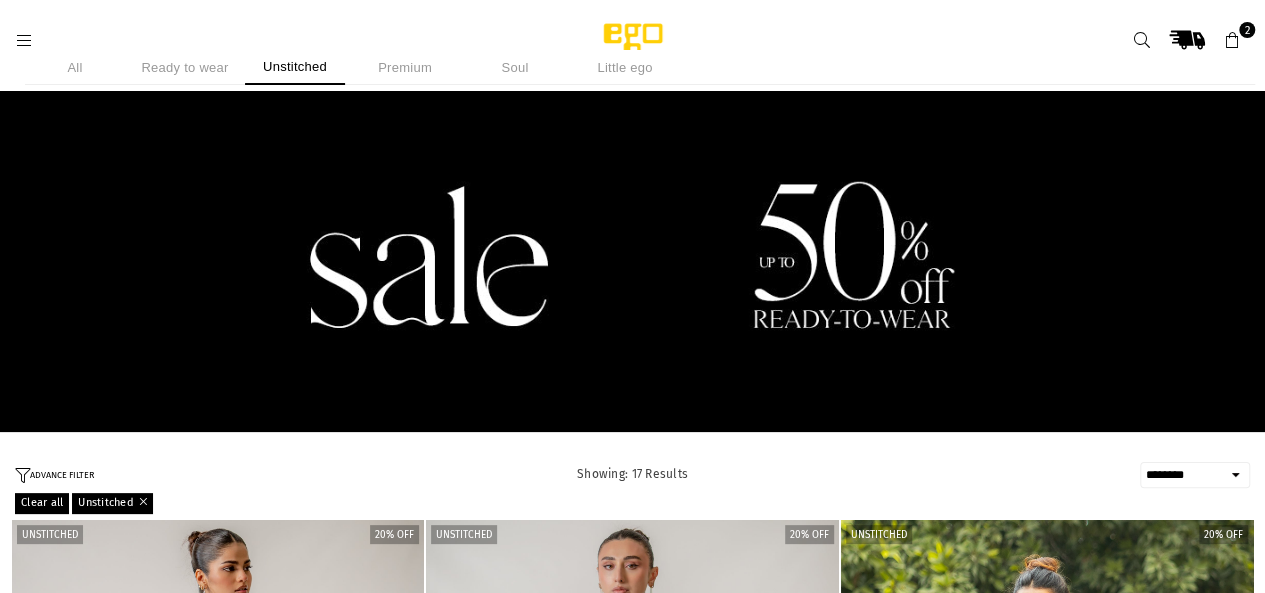 click at bounding box center (24, 41) 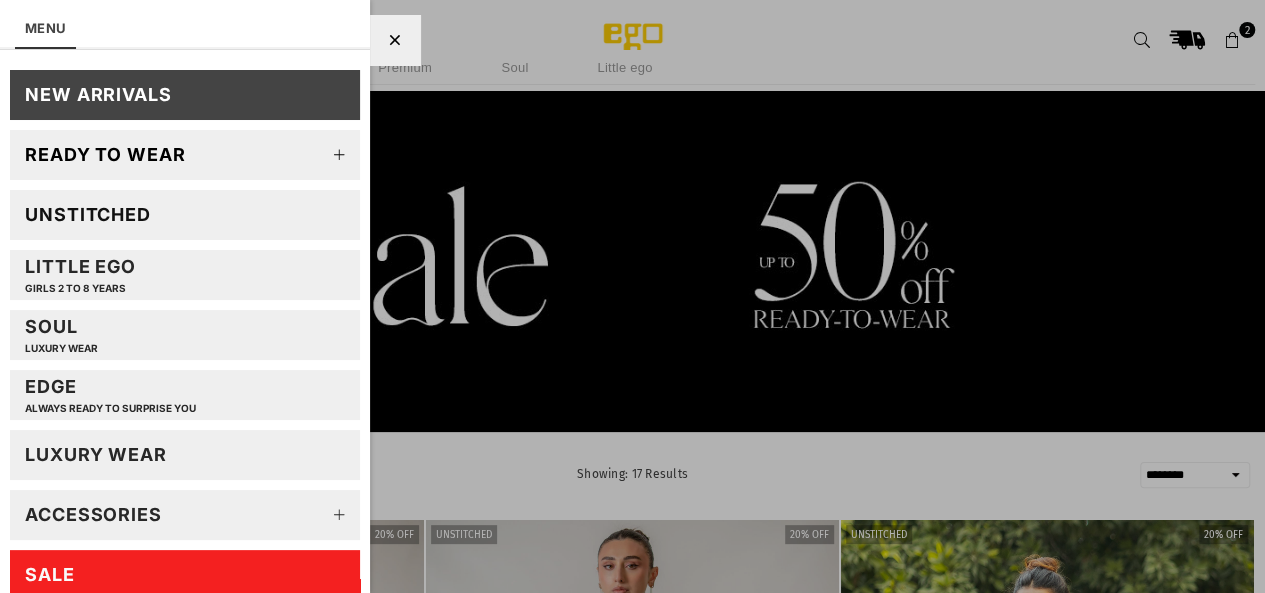click on "SALE" at bounding box center [185, 575] 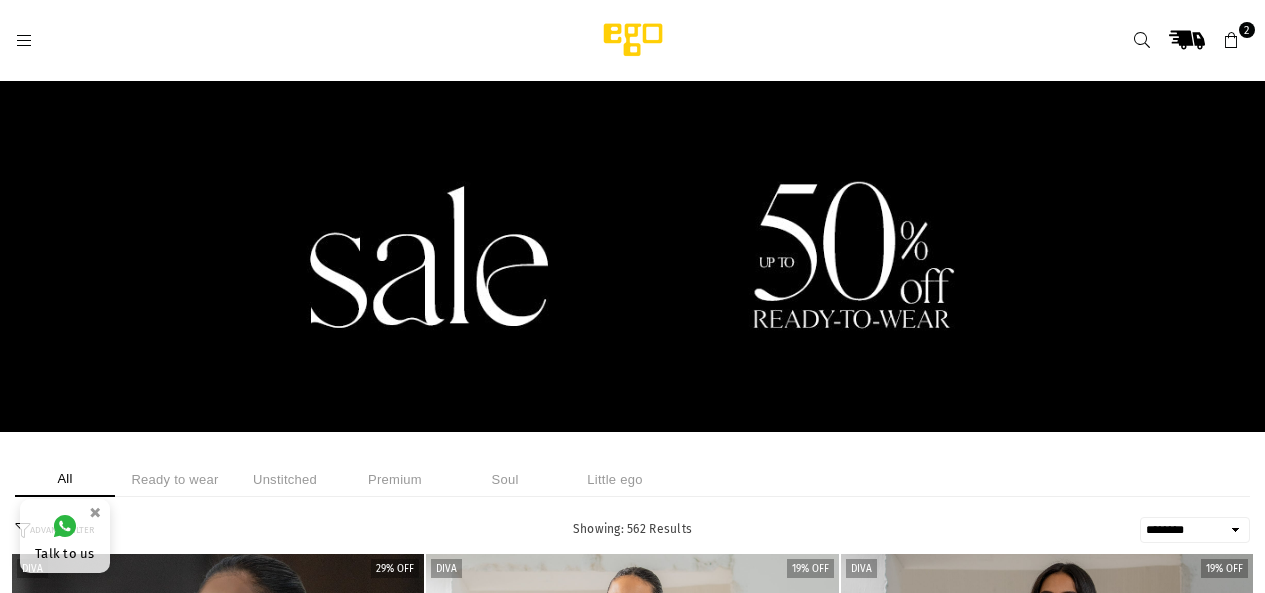 select on "******" 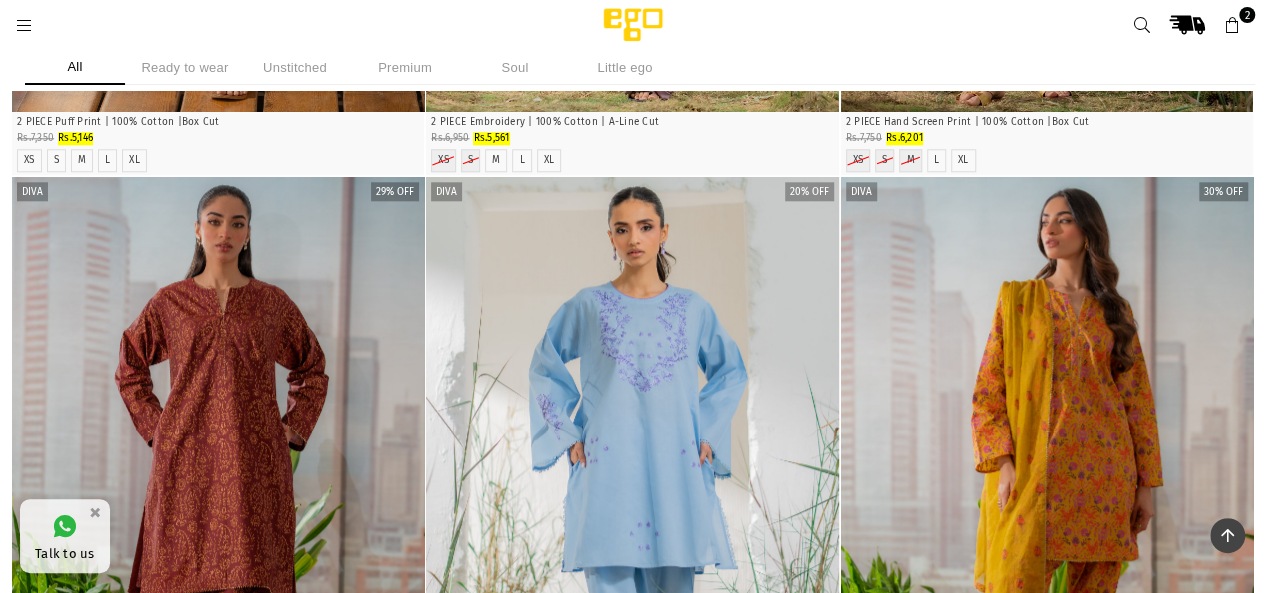 scroll, scrollTop: 1476, scrollLeft: 0, axis: vertical 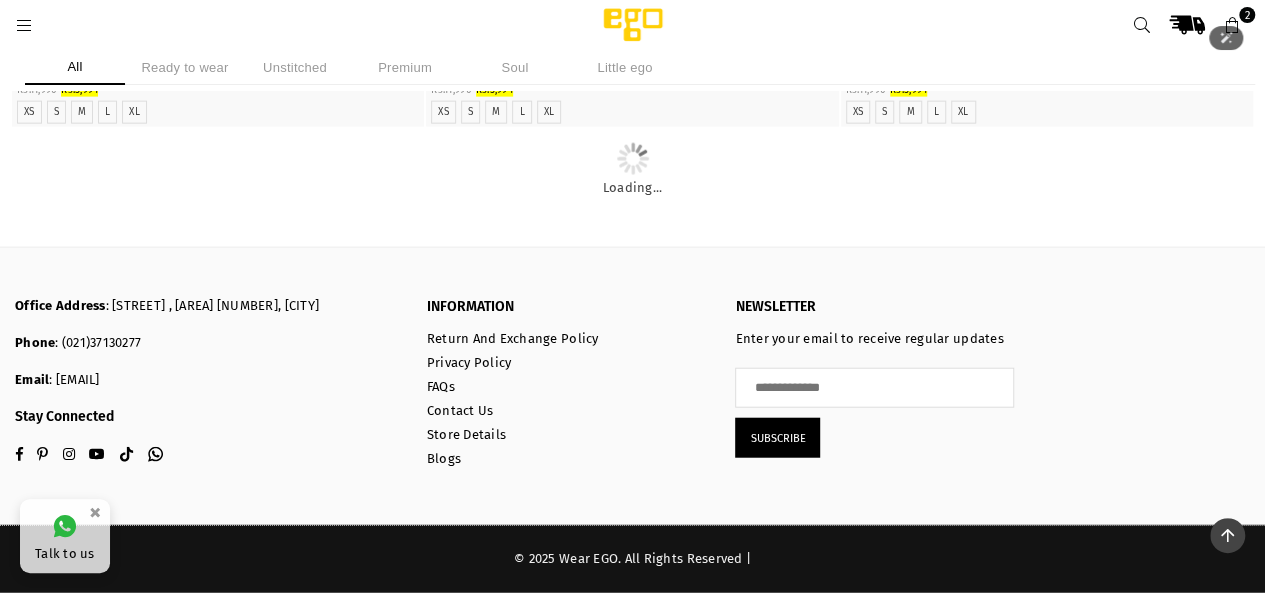click on "×" at bounding box center (95, 512) 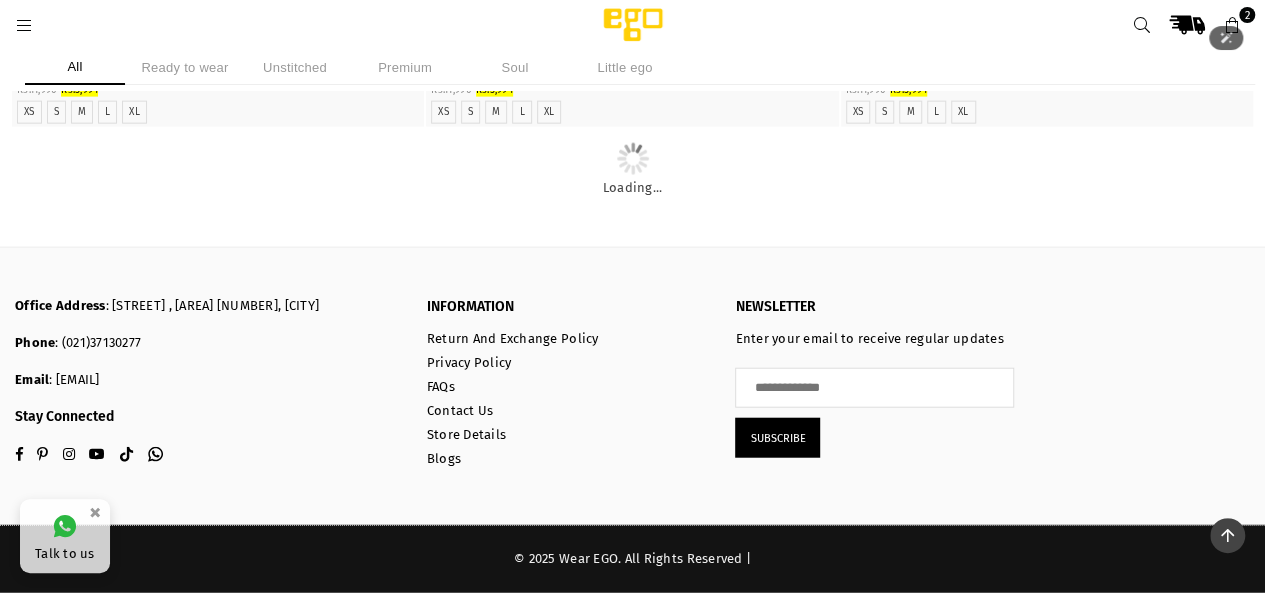click at bounding box center (219, -131) 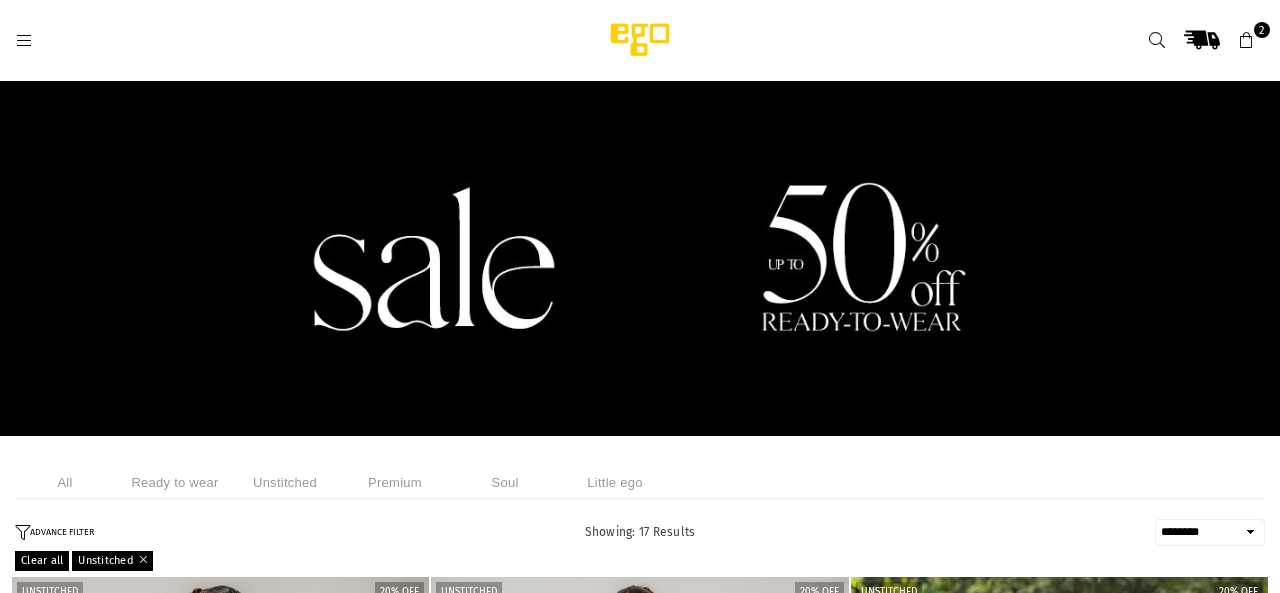 select on "******" 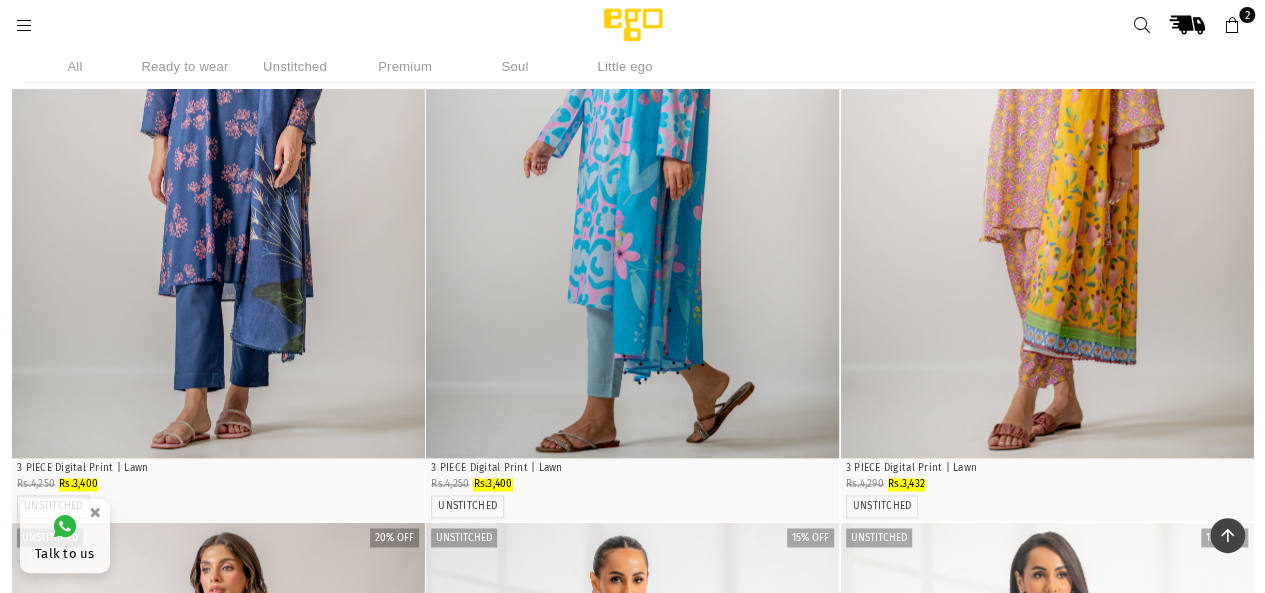 scroll, scrollTop: 1835, scrollLeft: 0, axis: vertical 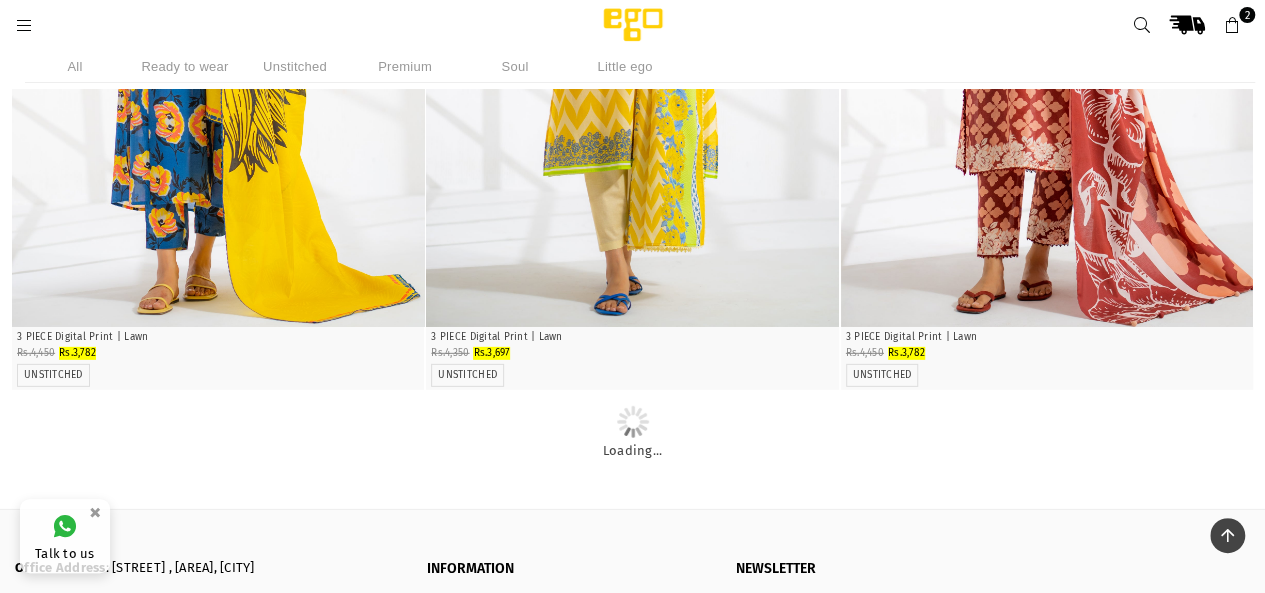 click on "Unstitched" at bounding box center (295, 66) 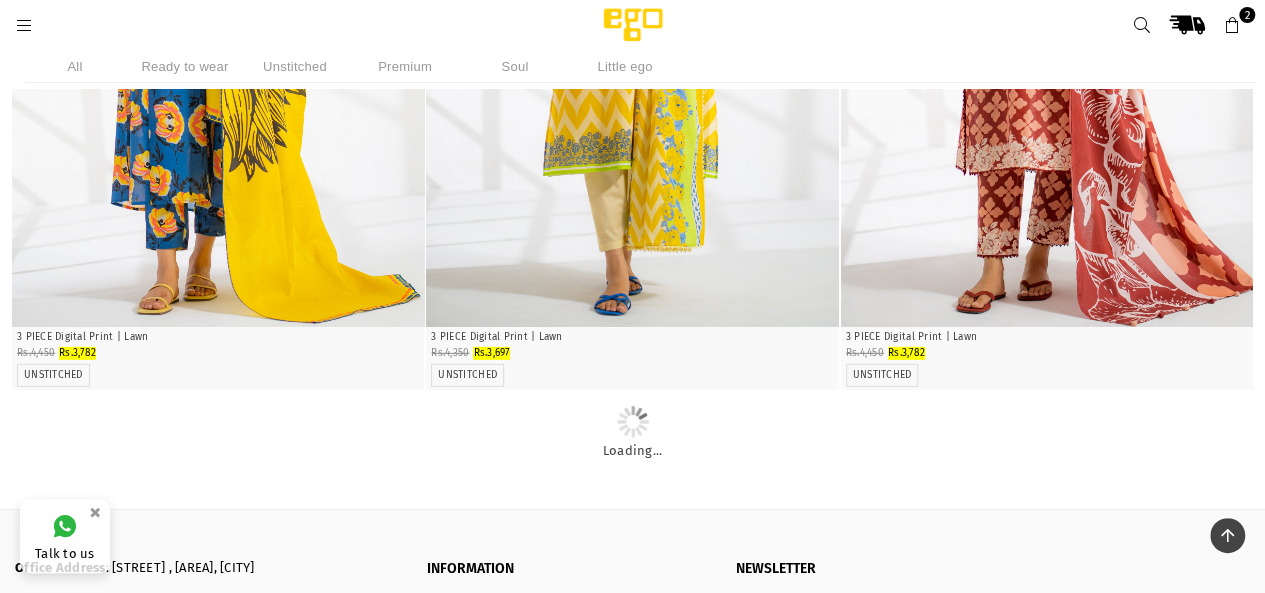 click on "Unstitched" at bounding box center [295, 66] 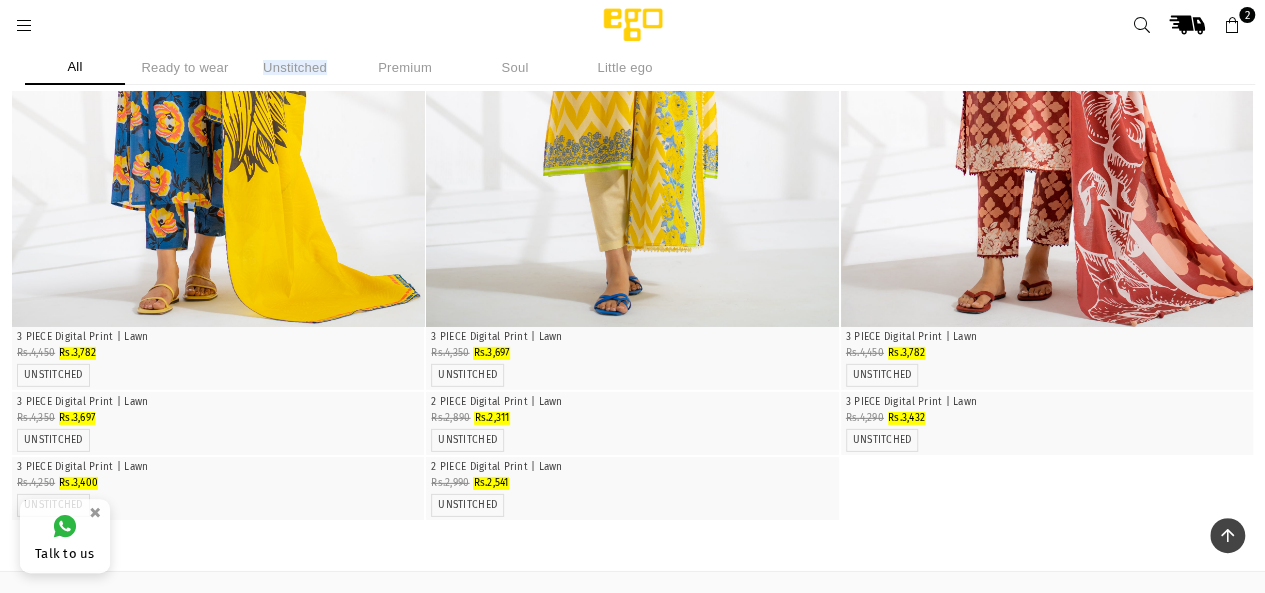 scroll, scrollTop: 3094, scrollLeft: 0, axis: vertical 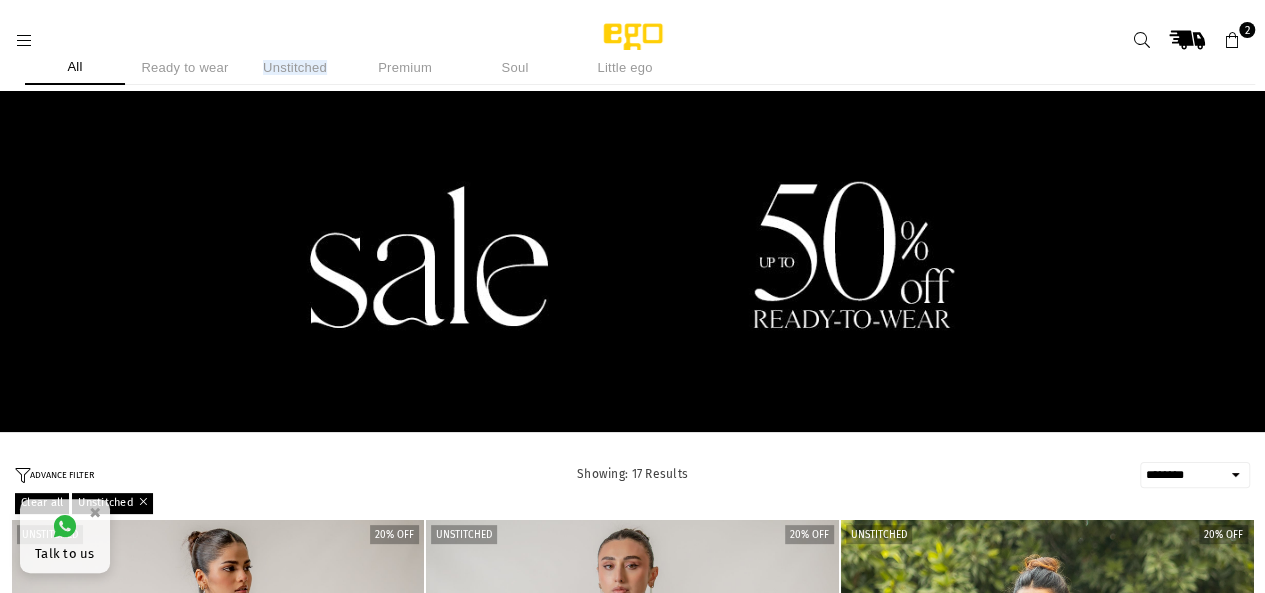 click at bounding box center (1232, 41) 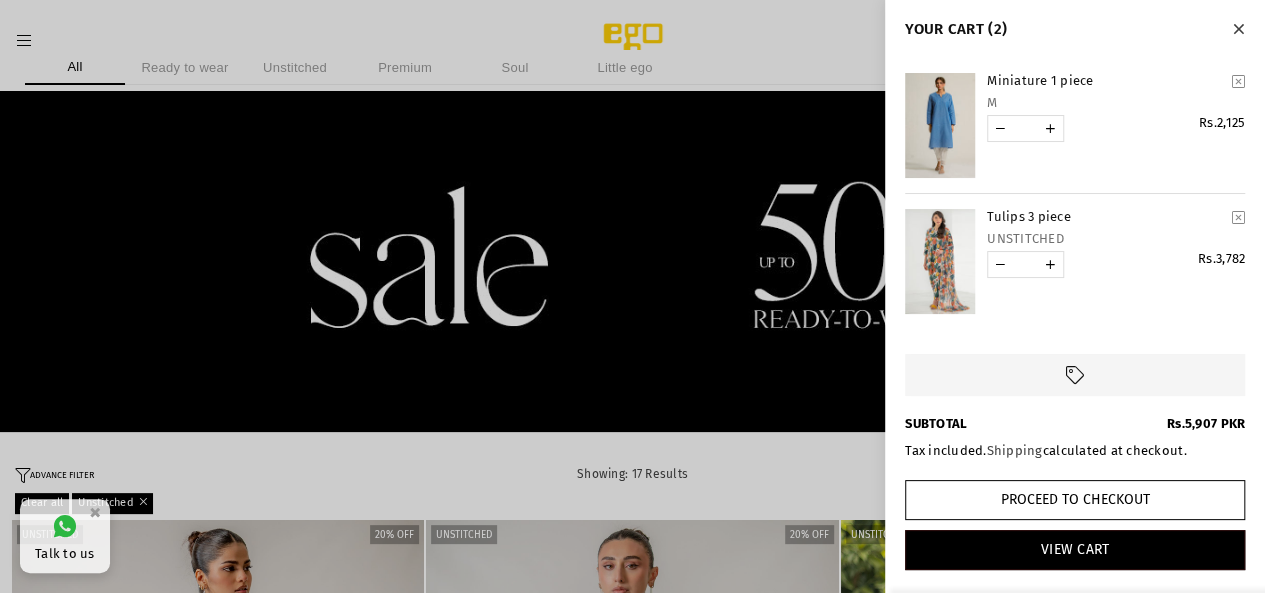 click at bounding box center (632, 296) 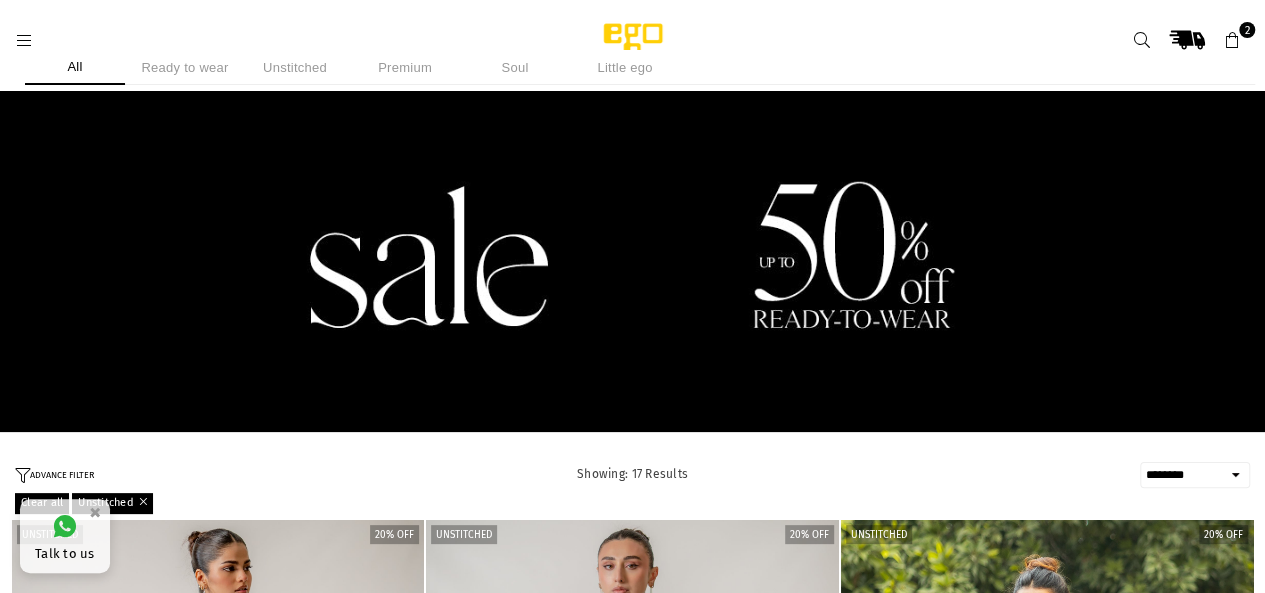 click on "Unstitched" at bounding box center [295, 67] 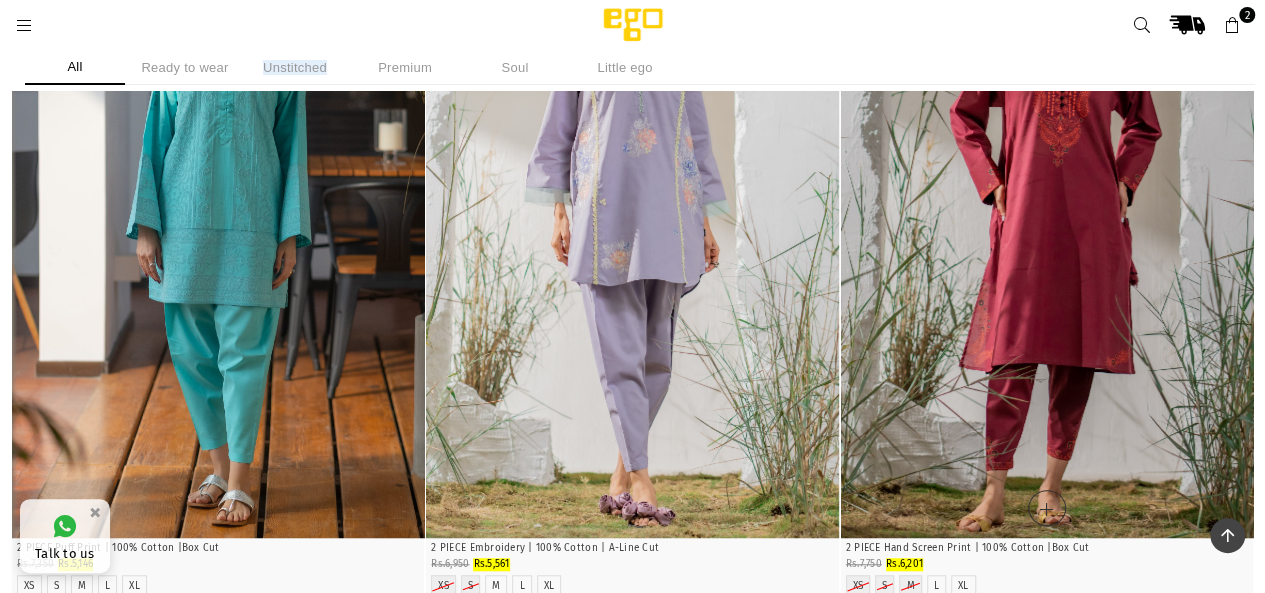 scroll, scrollTop: 0, scrollLeft: 0, axis: both 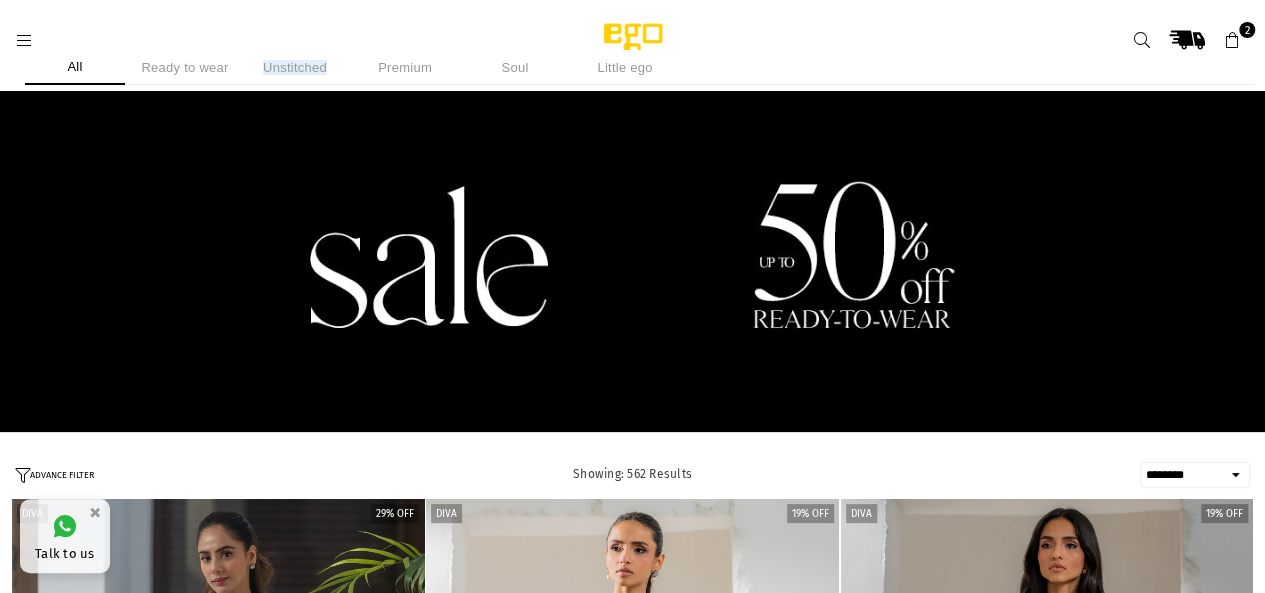 click on "Unstitched" at bounding box center [295, 67] 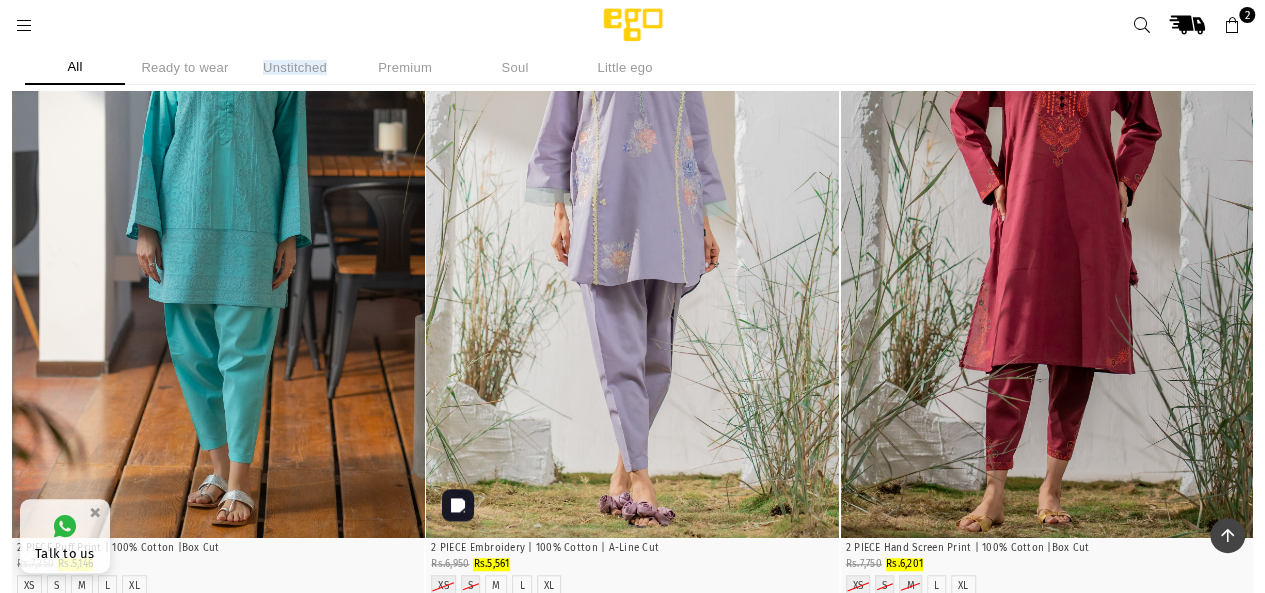scroll, scrollTop: 0, scrollLeft: 0, axis: both 